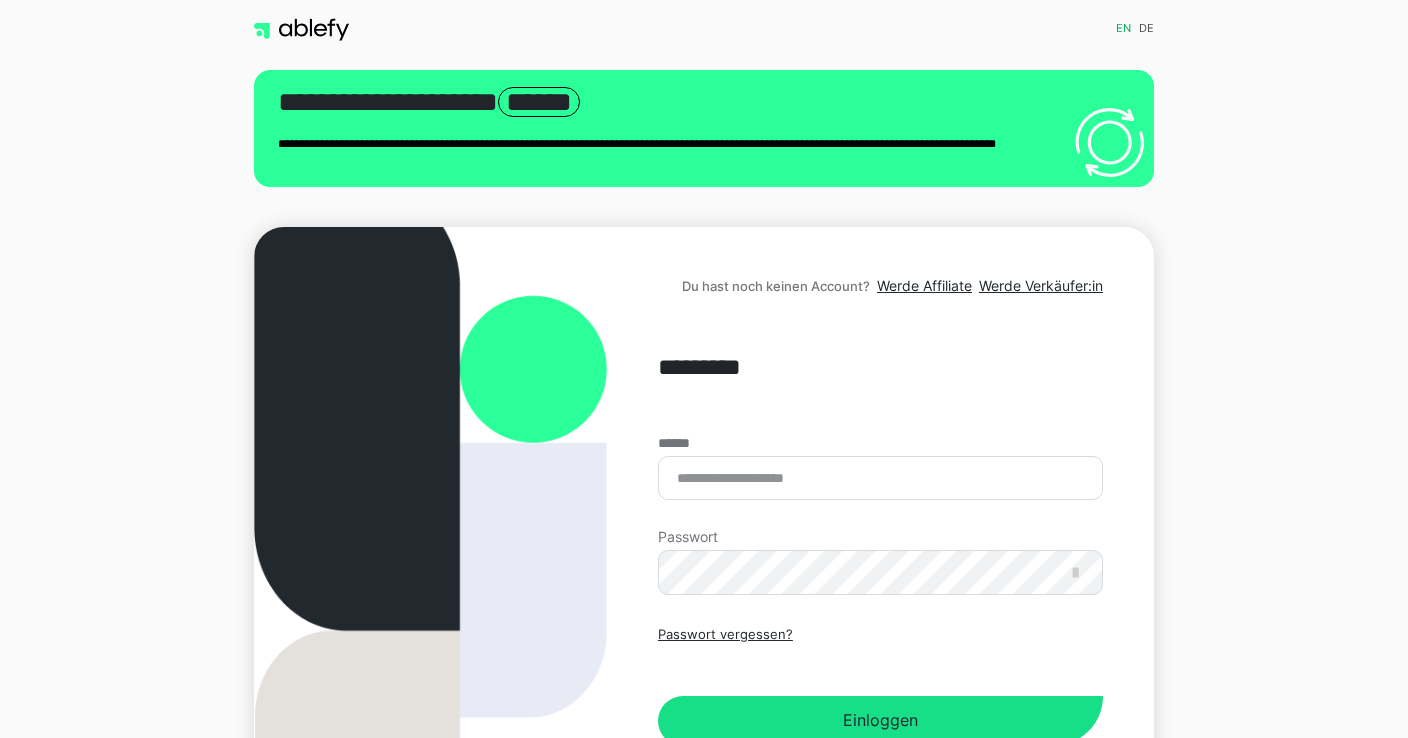 scroll, scrollTop: 0, scrollLeft: 0, axis: both 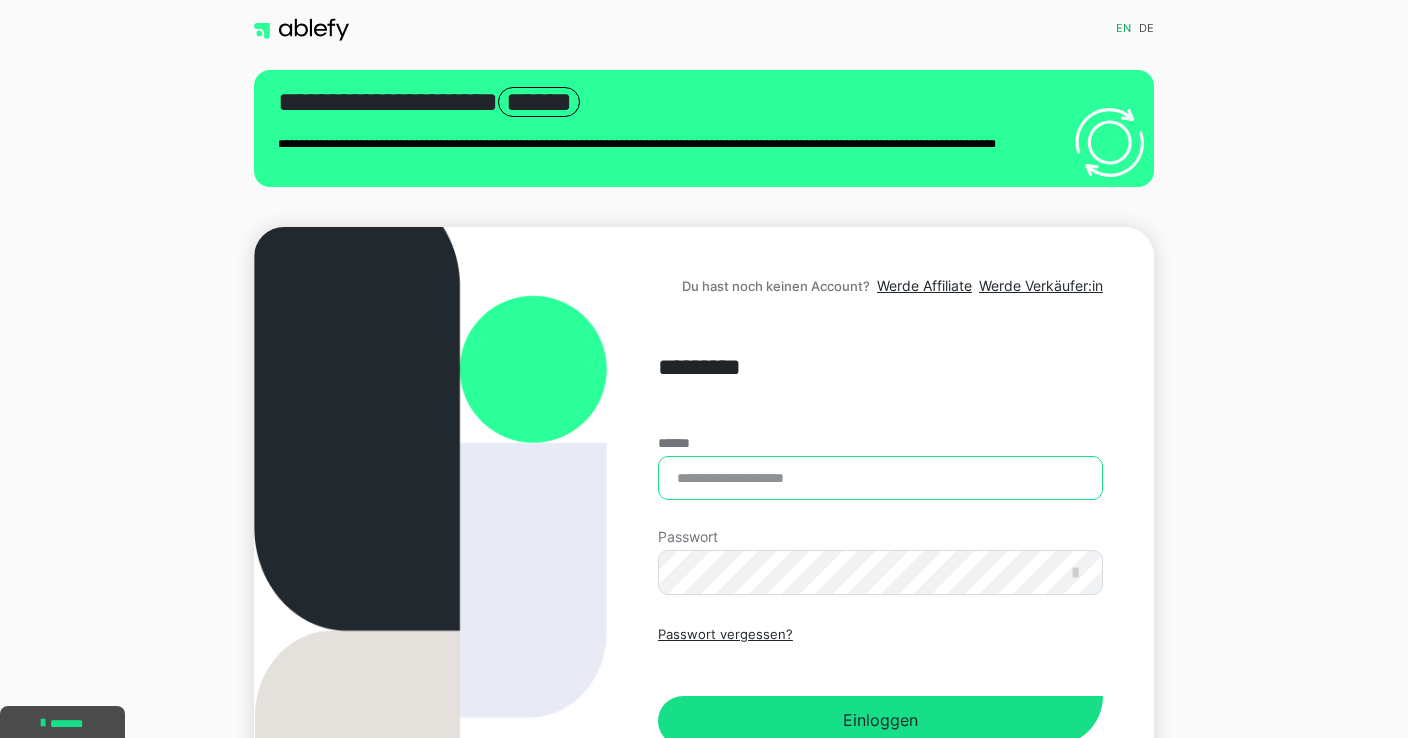 type on "**********" 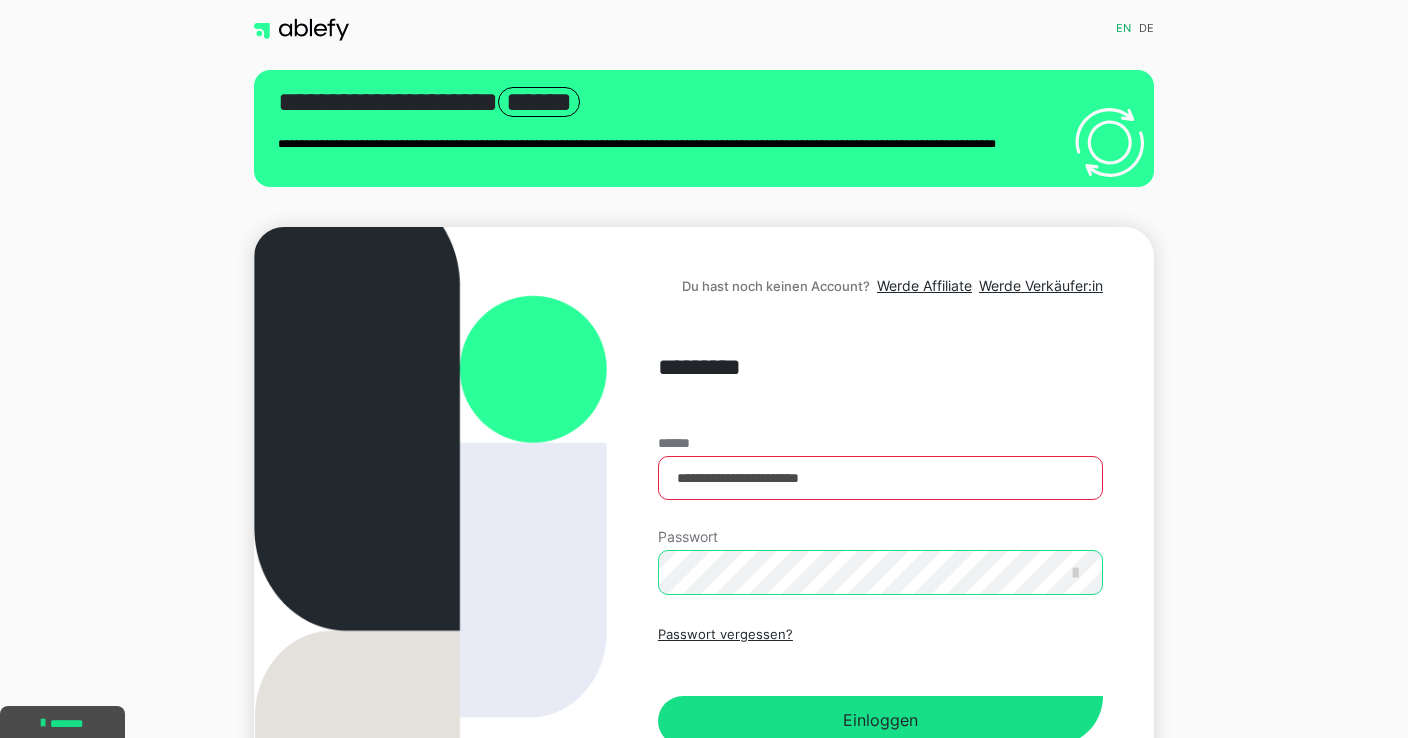 click on "Einloggen" at bounding box center [880, 721] 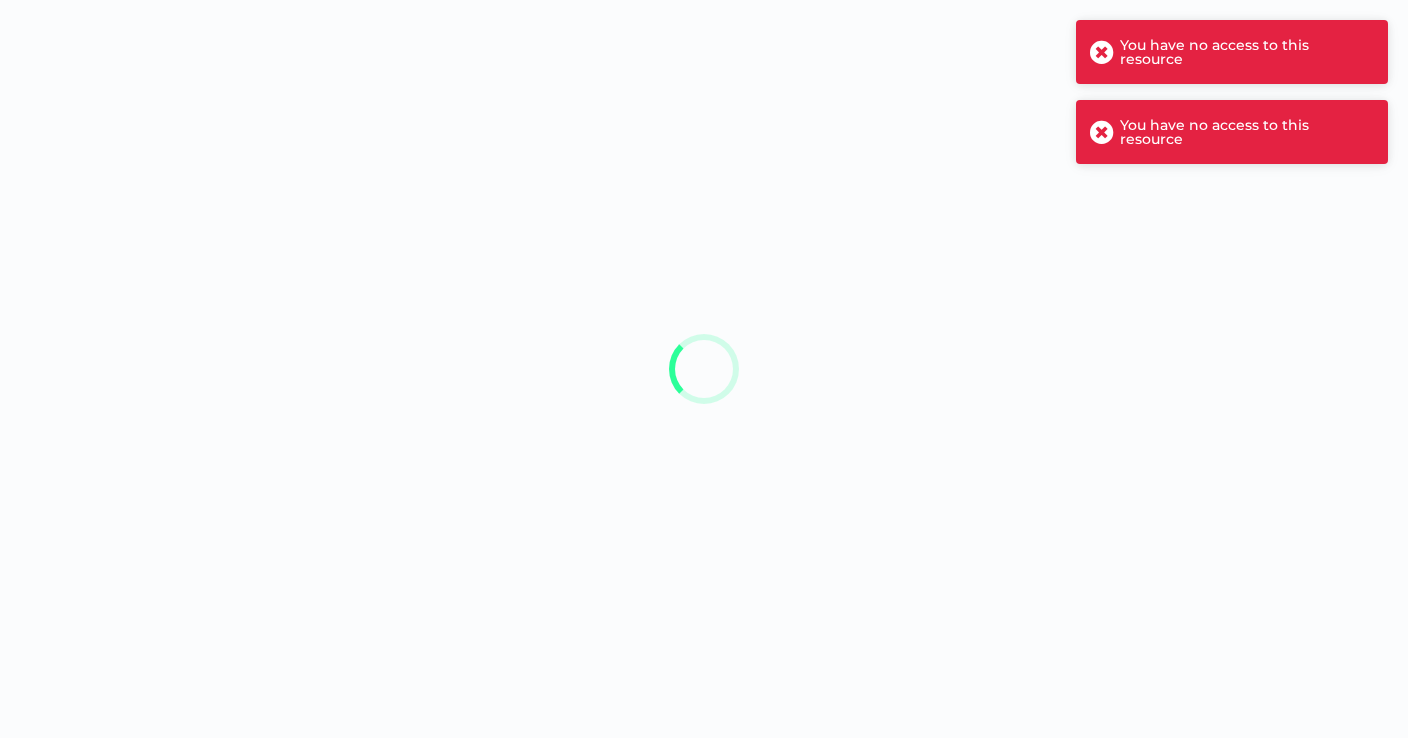 scroll, scrollTop: 0, scrollLeft: 0, axis: both 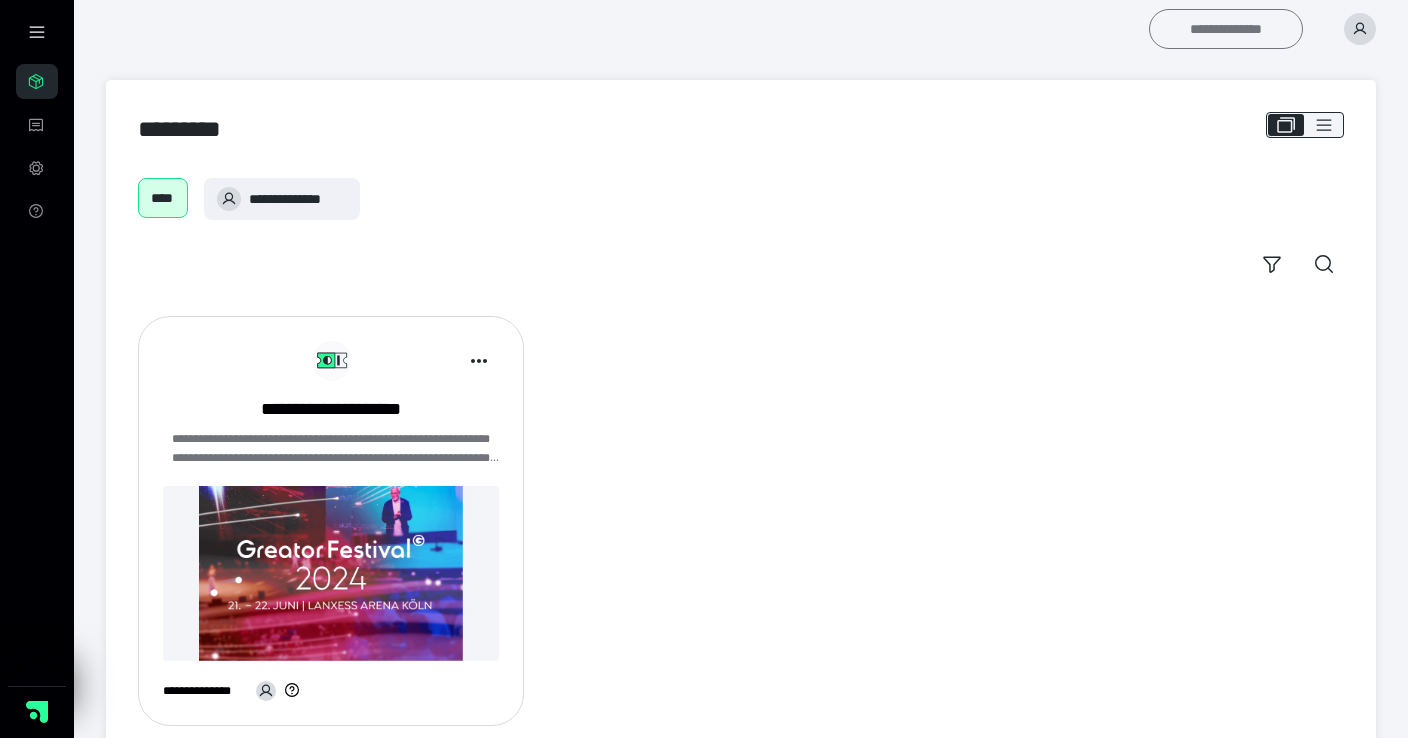 click on "**********" at bounding box center (1226, 29) 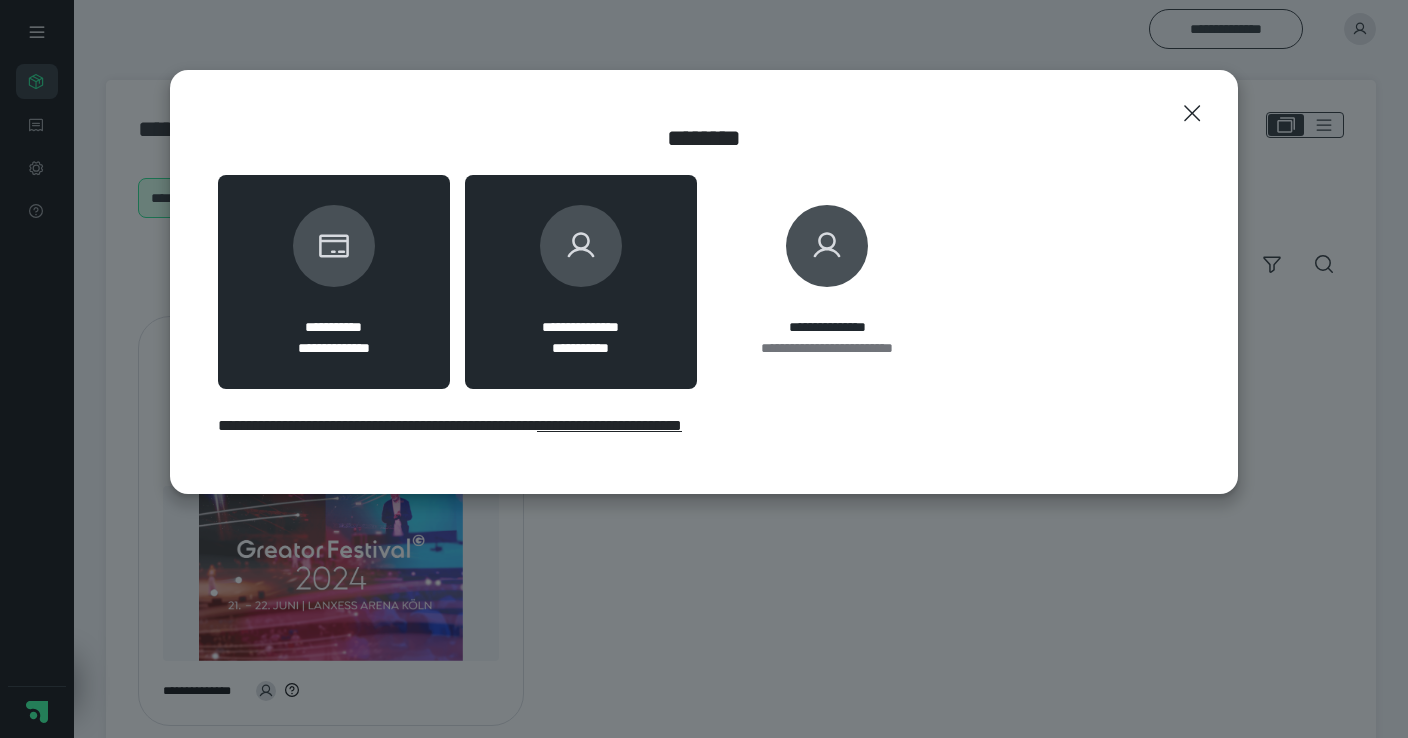 click at bounding box center [581, 246] 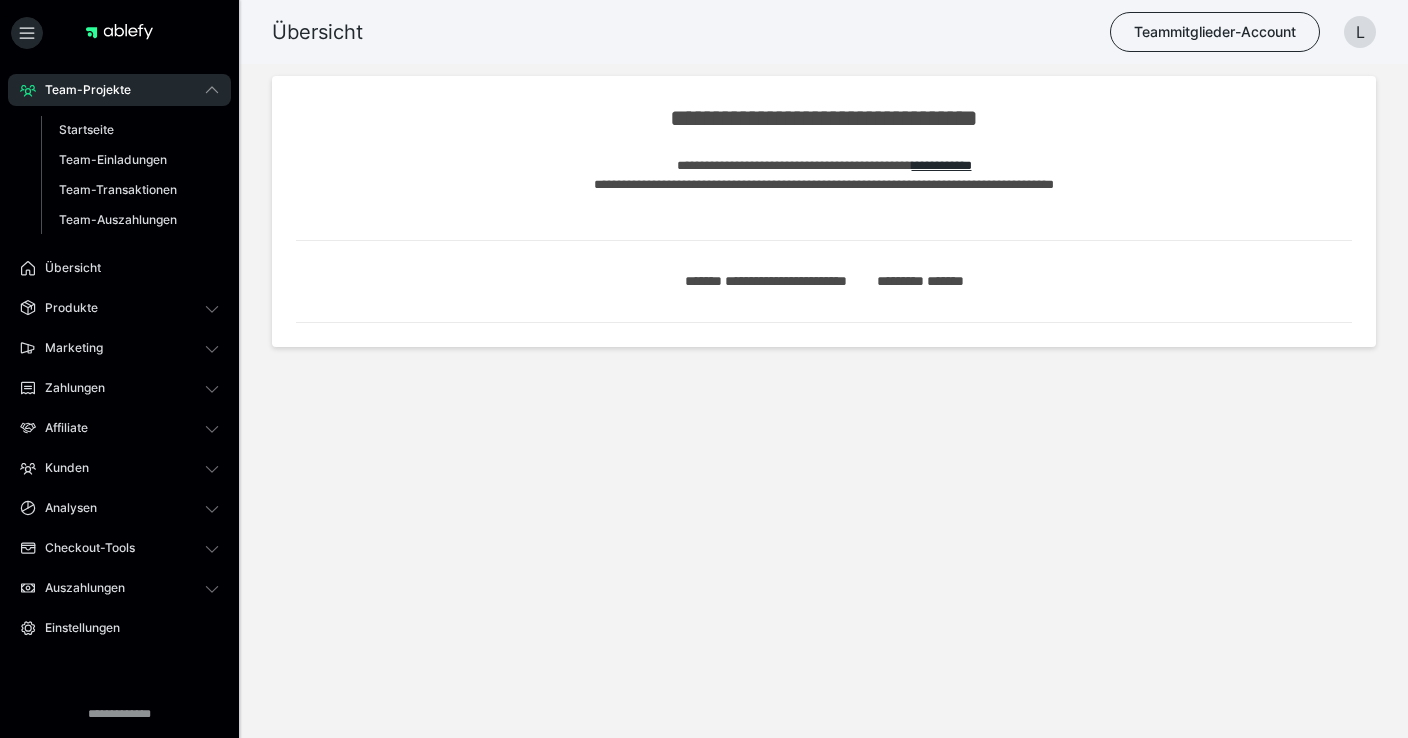 scroll, scrollTop: 0, scrollLeft: 0, axis: both 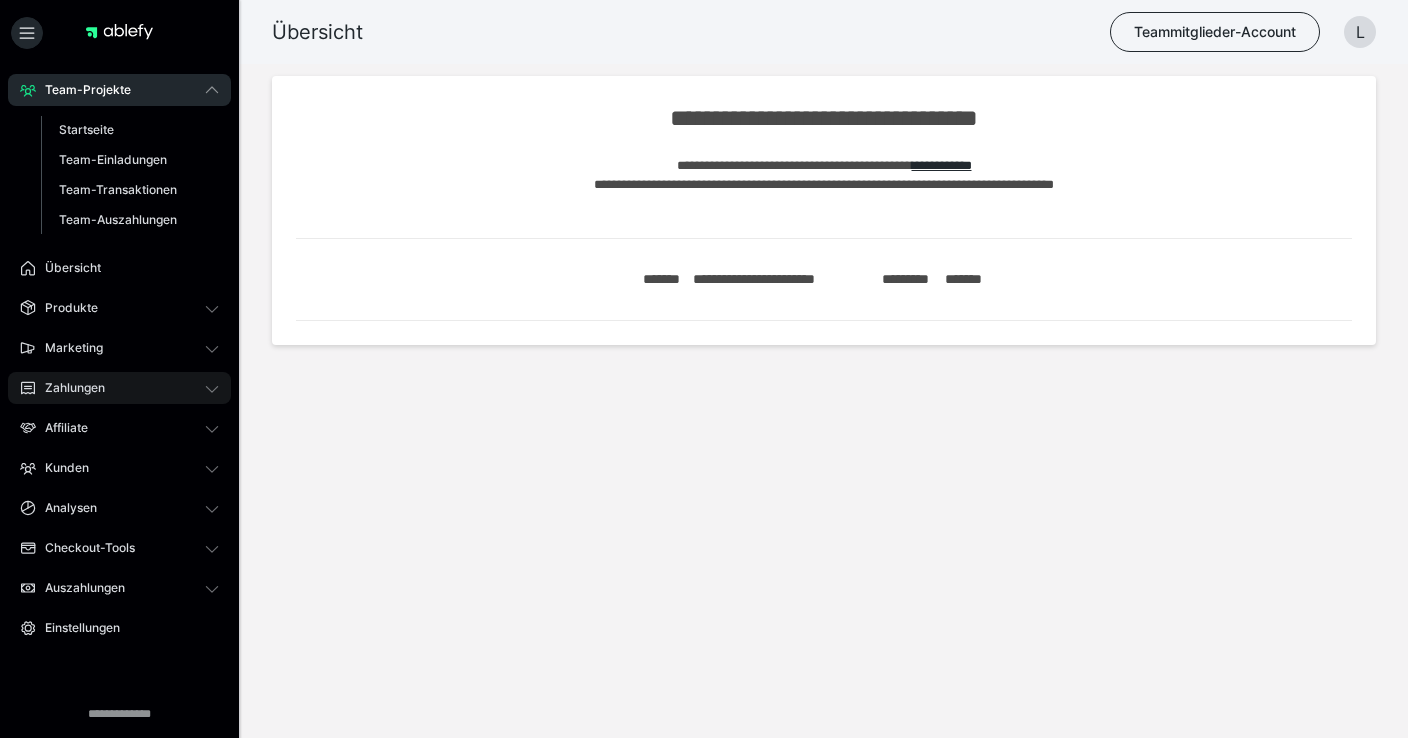 click on "Zahlungen" at bounding box center [119, 388] 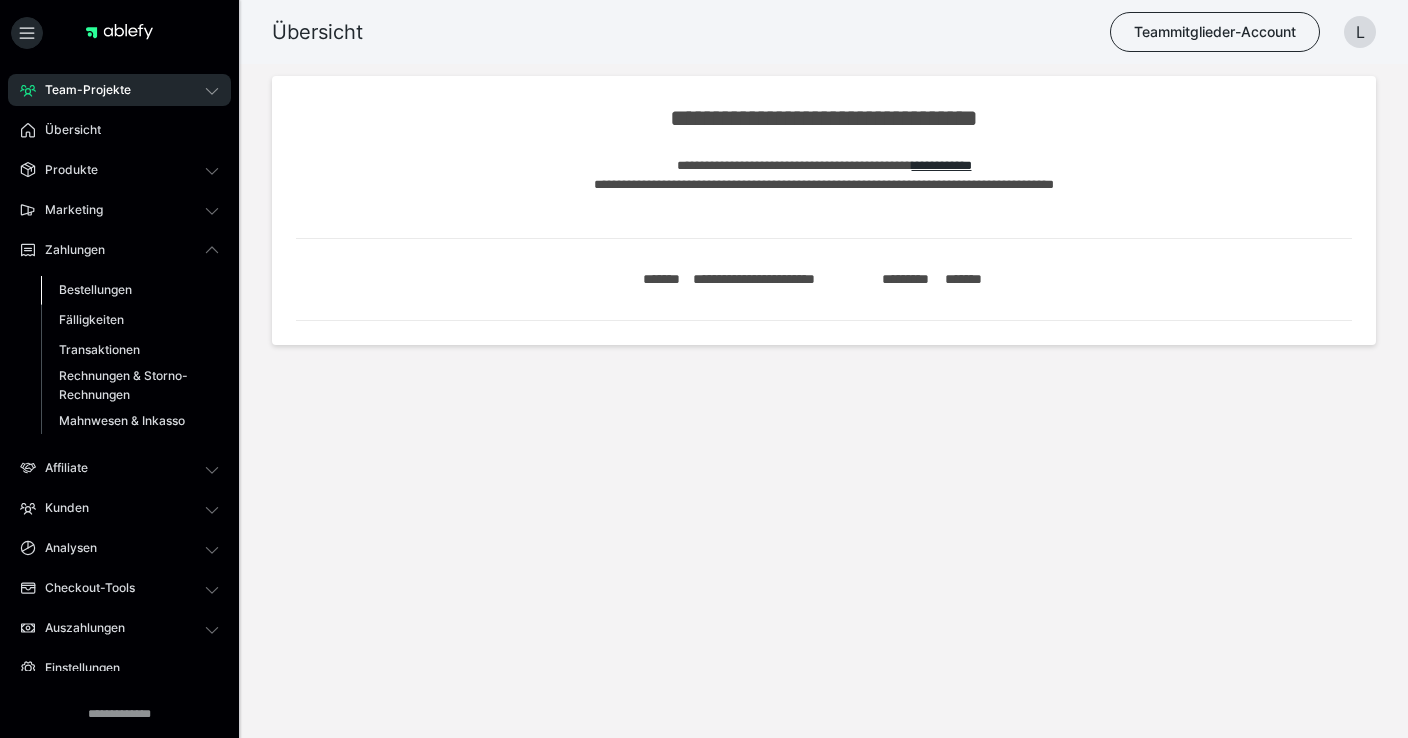 click on "Bestellungen" at bounding box center (130, 290) 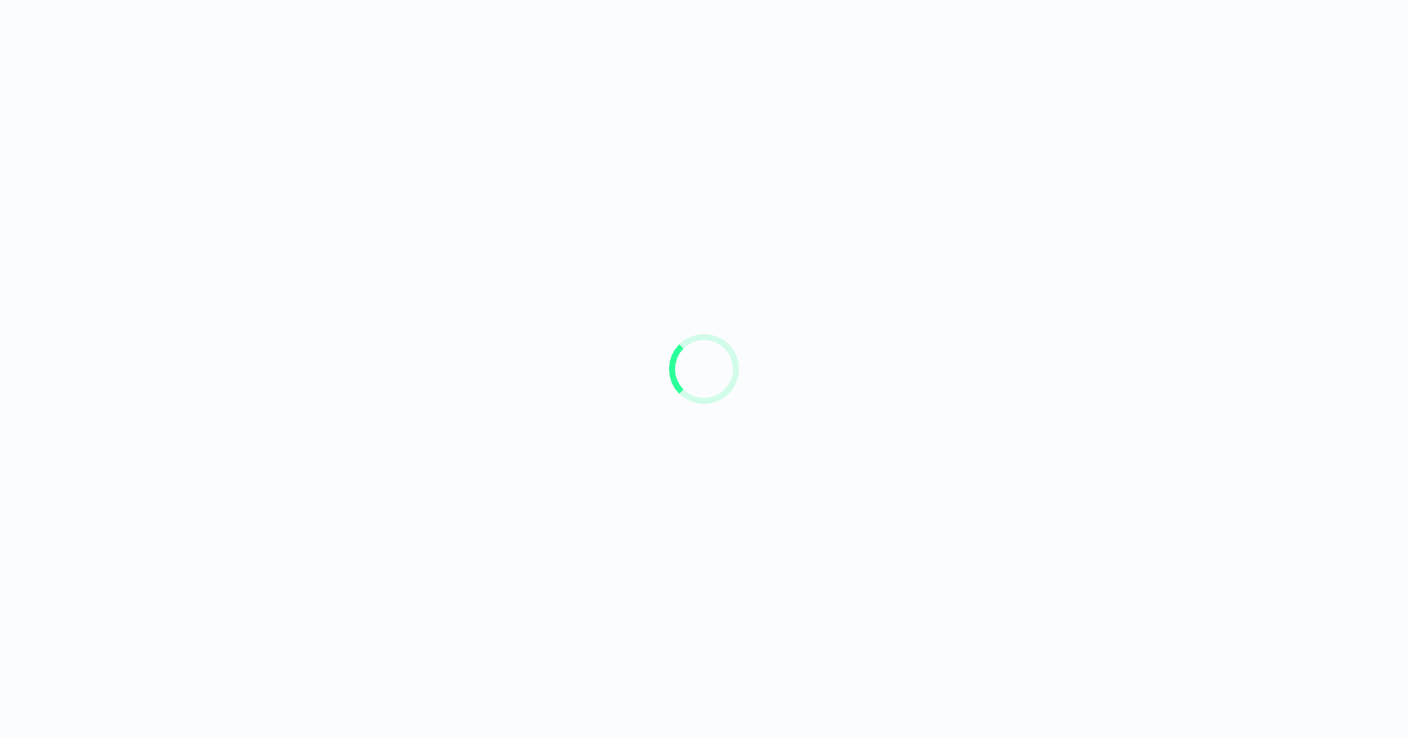 scroll, scrollTop: 0, scrollLeft: 0, axis: both 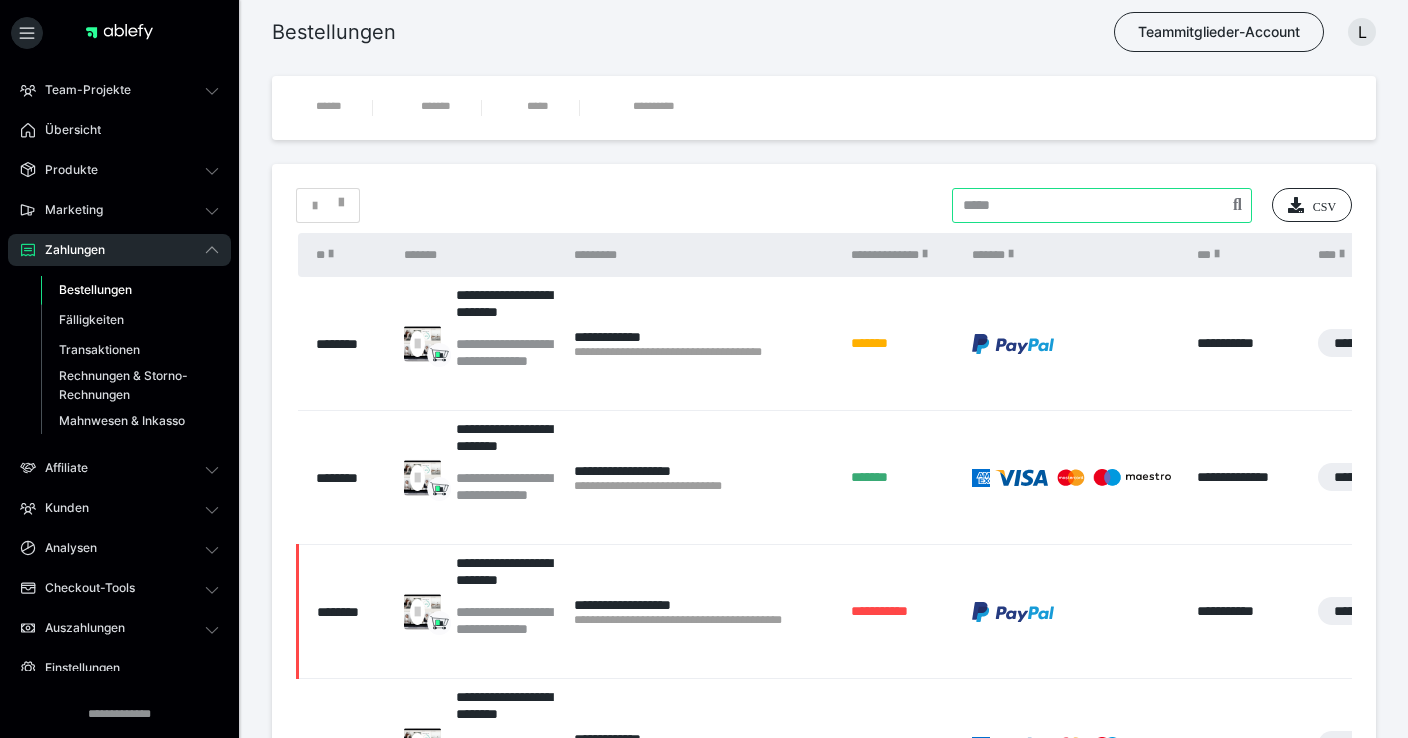 click at bounding box center (1102, 205) 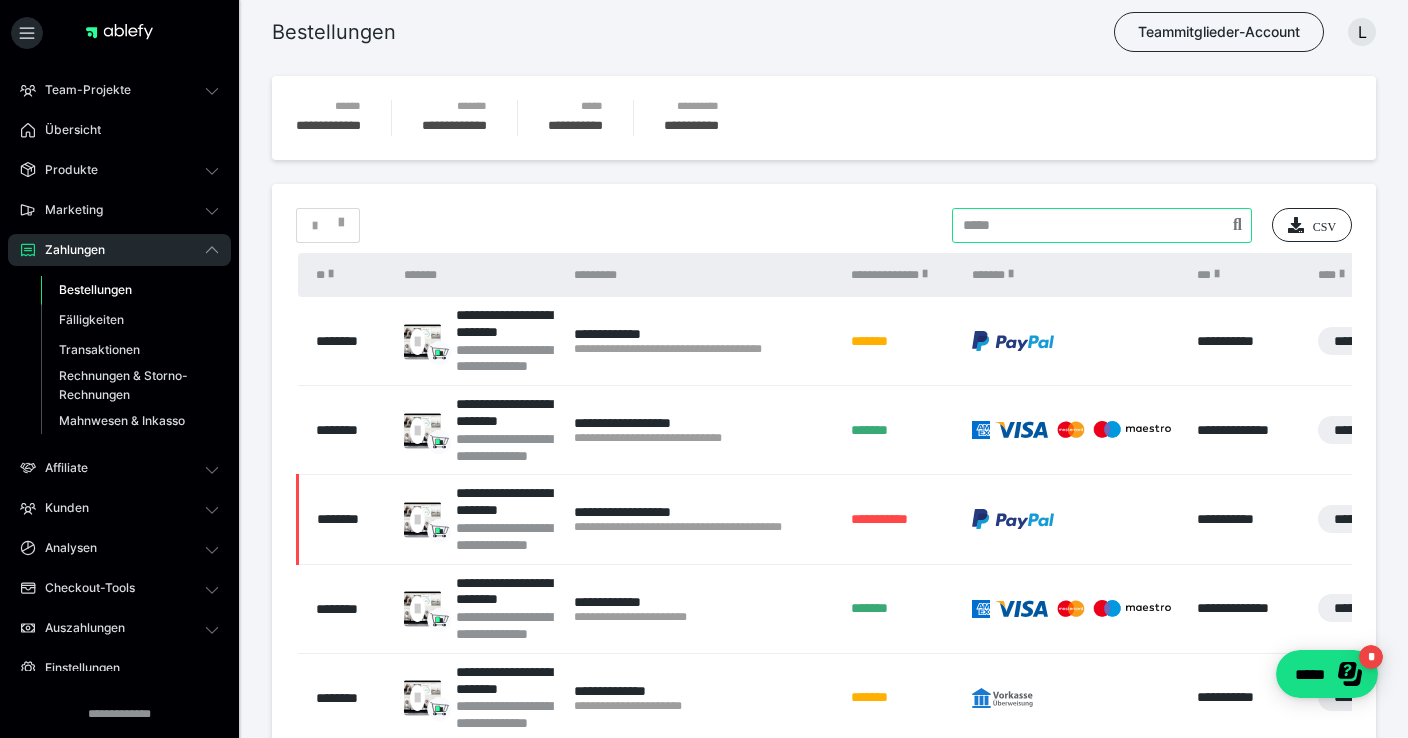 scroll, scrollTop: 0, scrollLeft: 0, axis: both 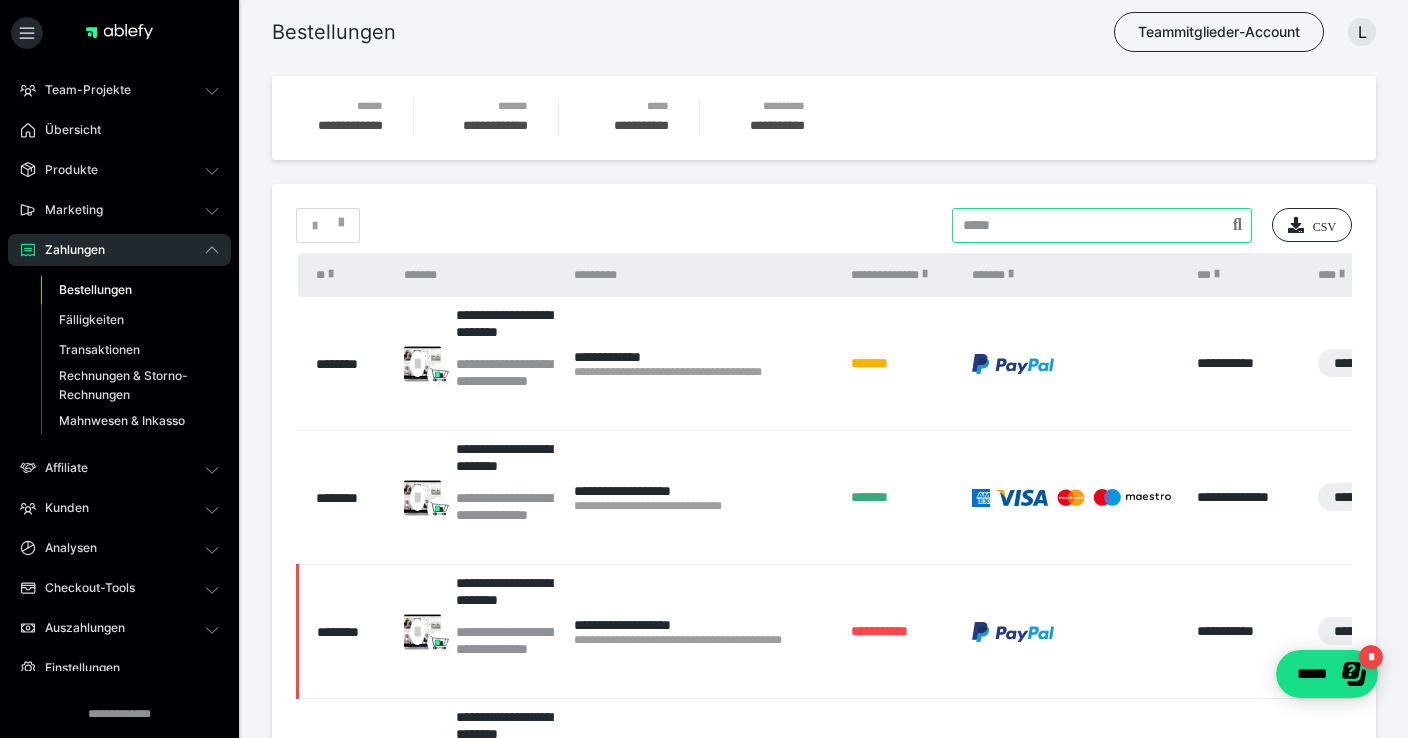 paste on "**********" 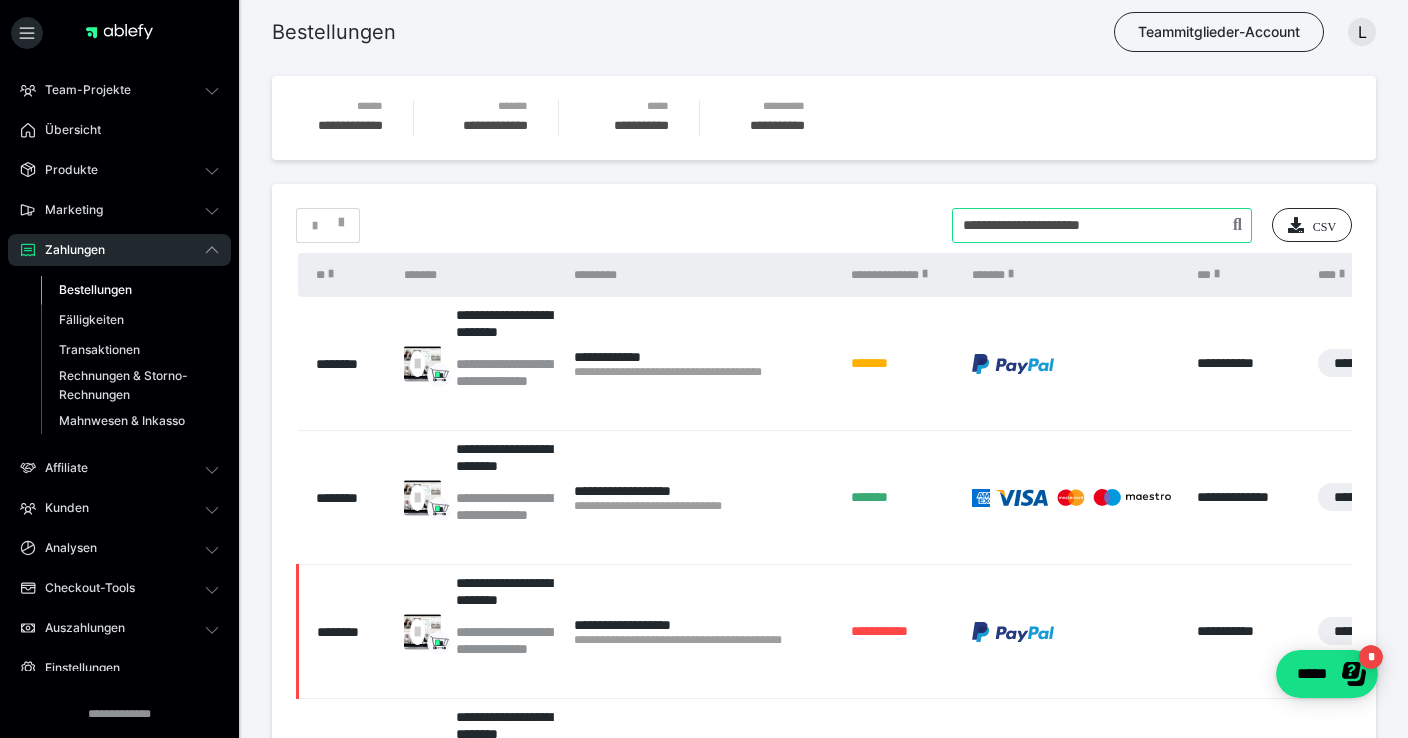 type on "**********" 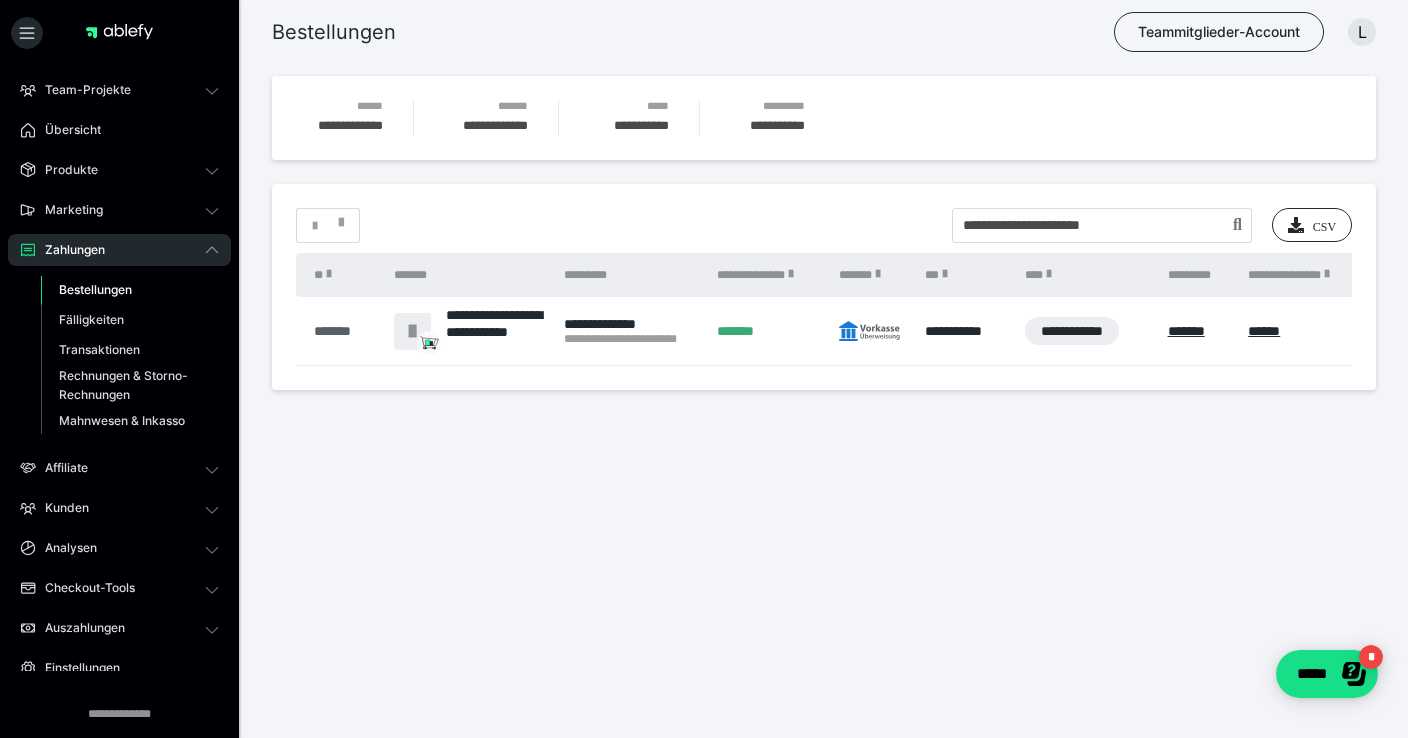 click on "*******" at bounding box center [344, 331] 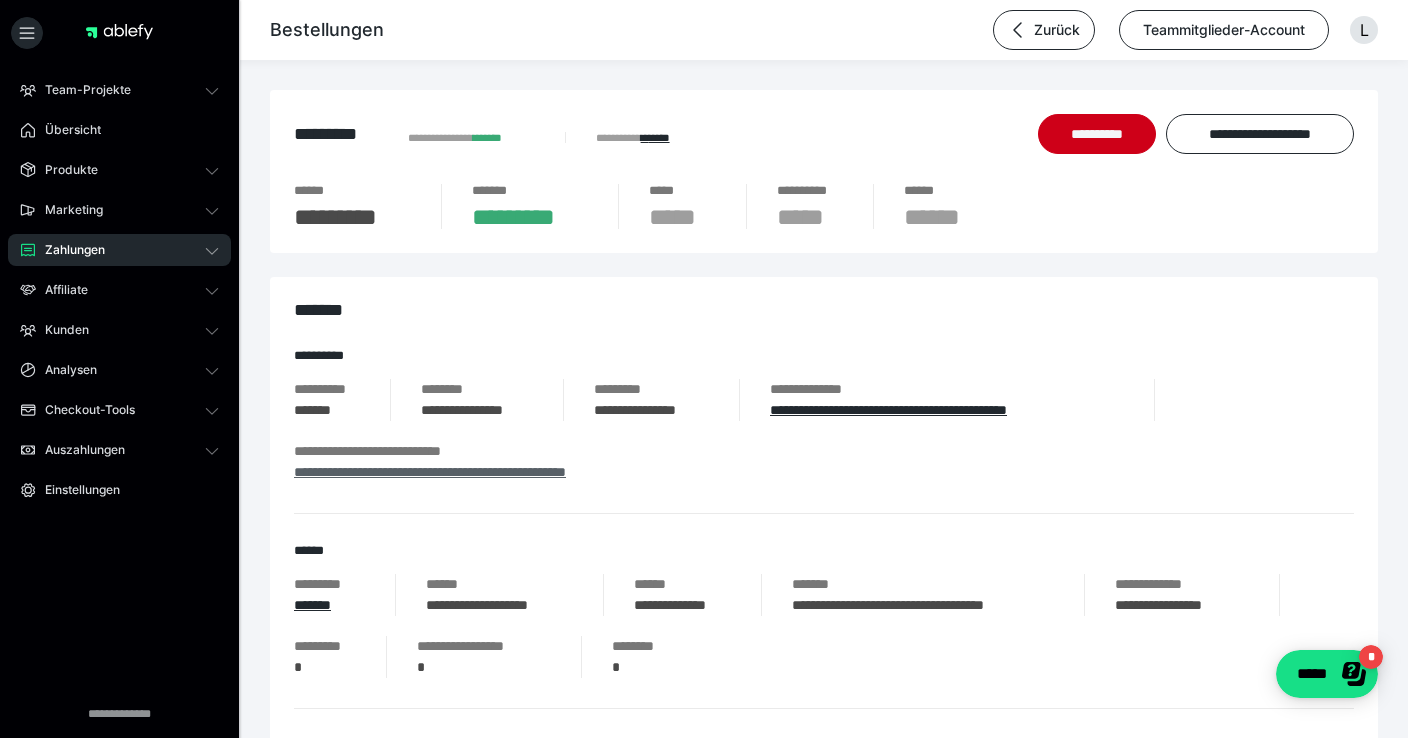 click on "**********" at bounding box center (430, 472) 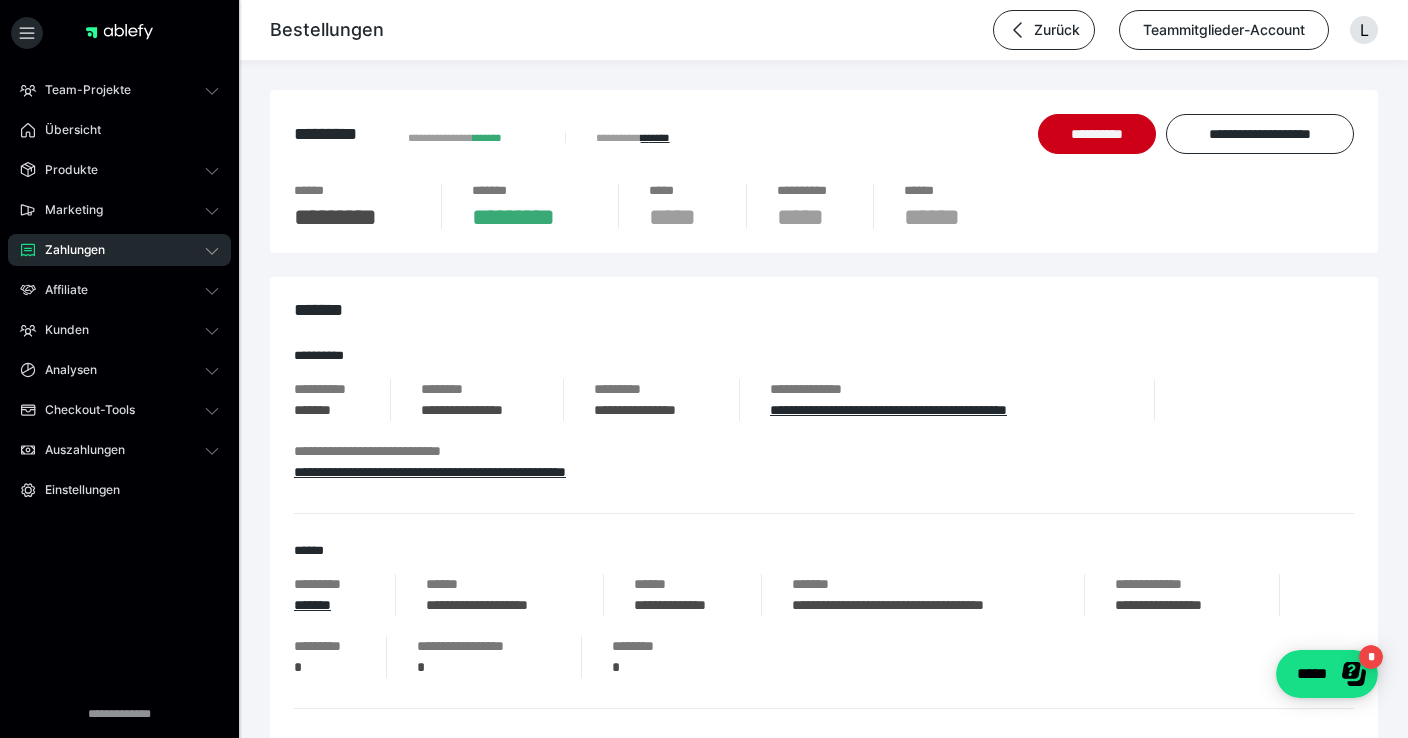 click on "Zahlungen" at bounding box center [119, 250] 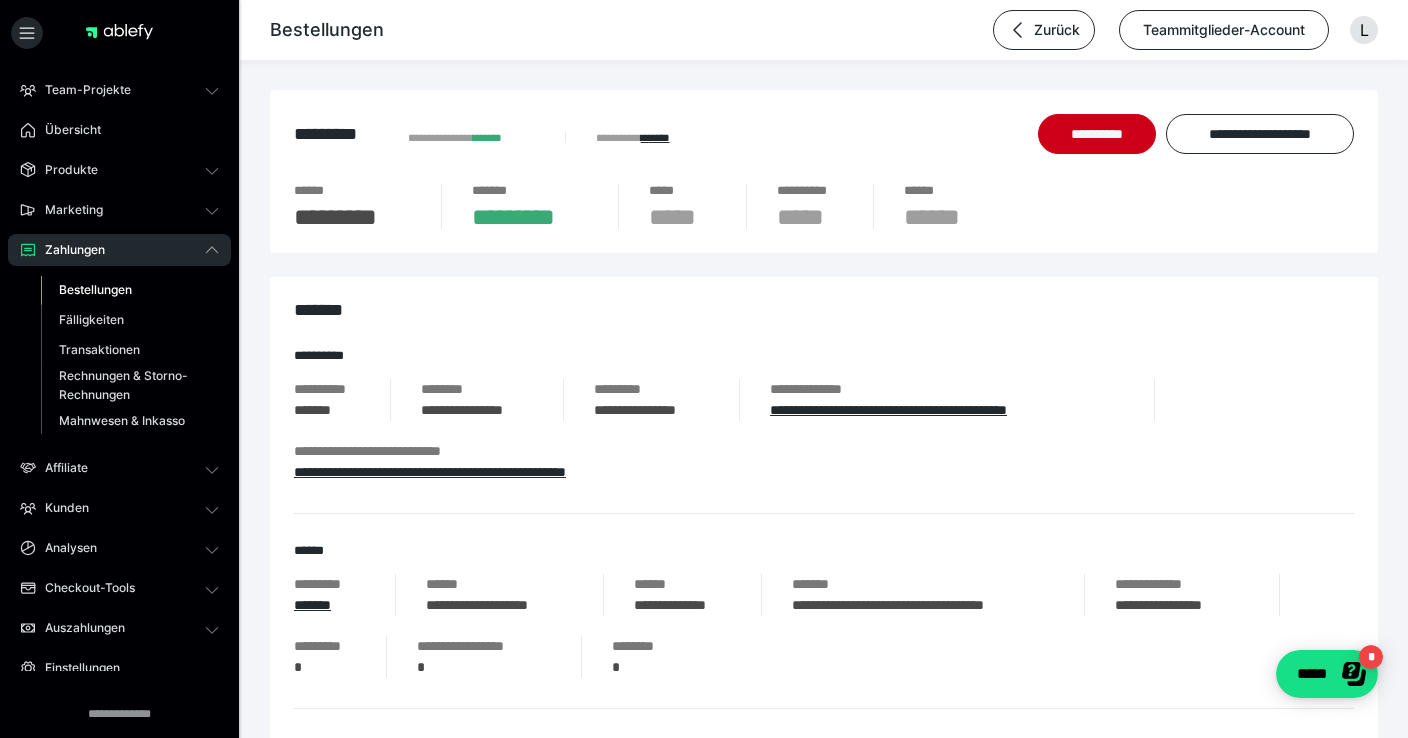 click on "Bestellungen" at bounding box center (95, 289) 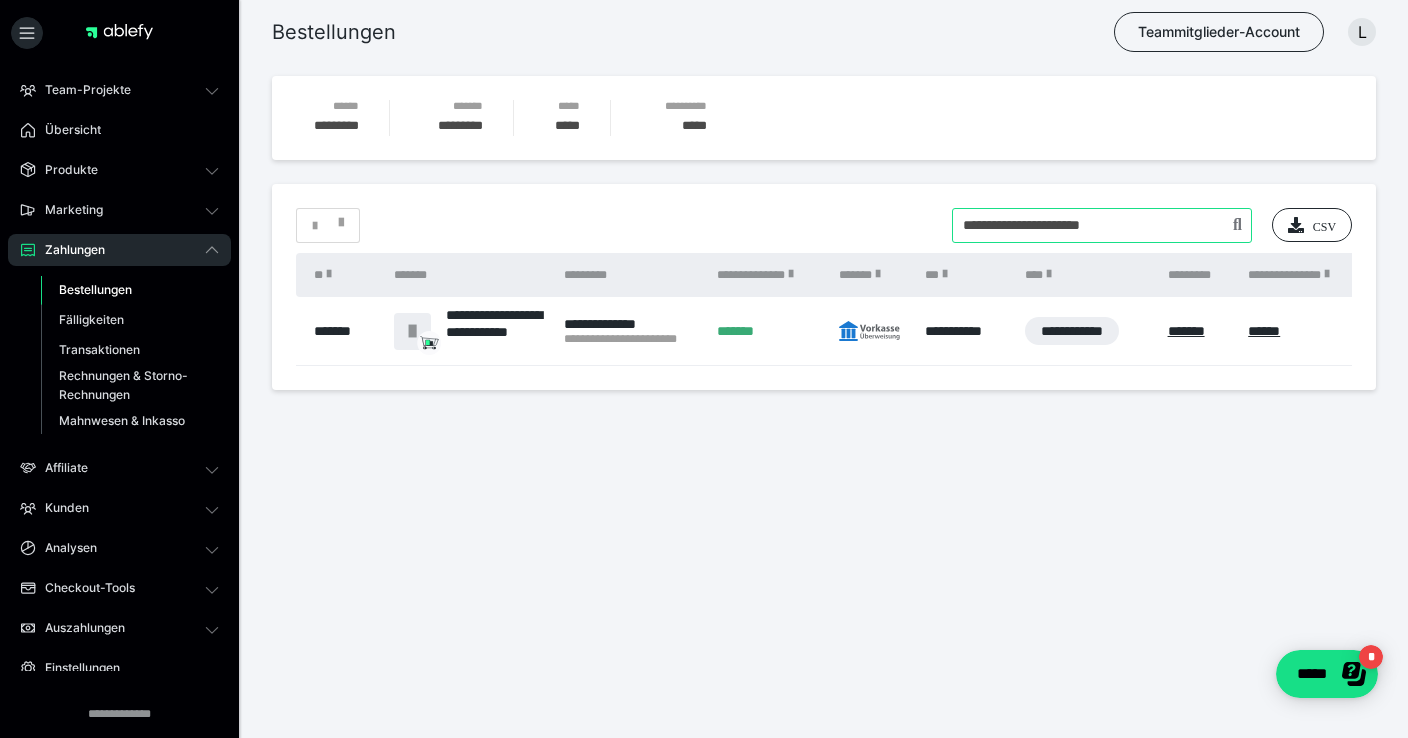 click at bounding box center [1102, 225] 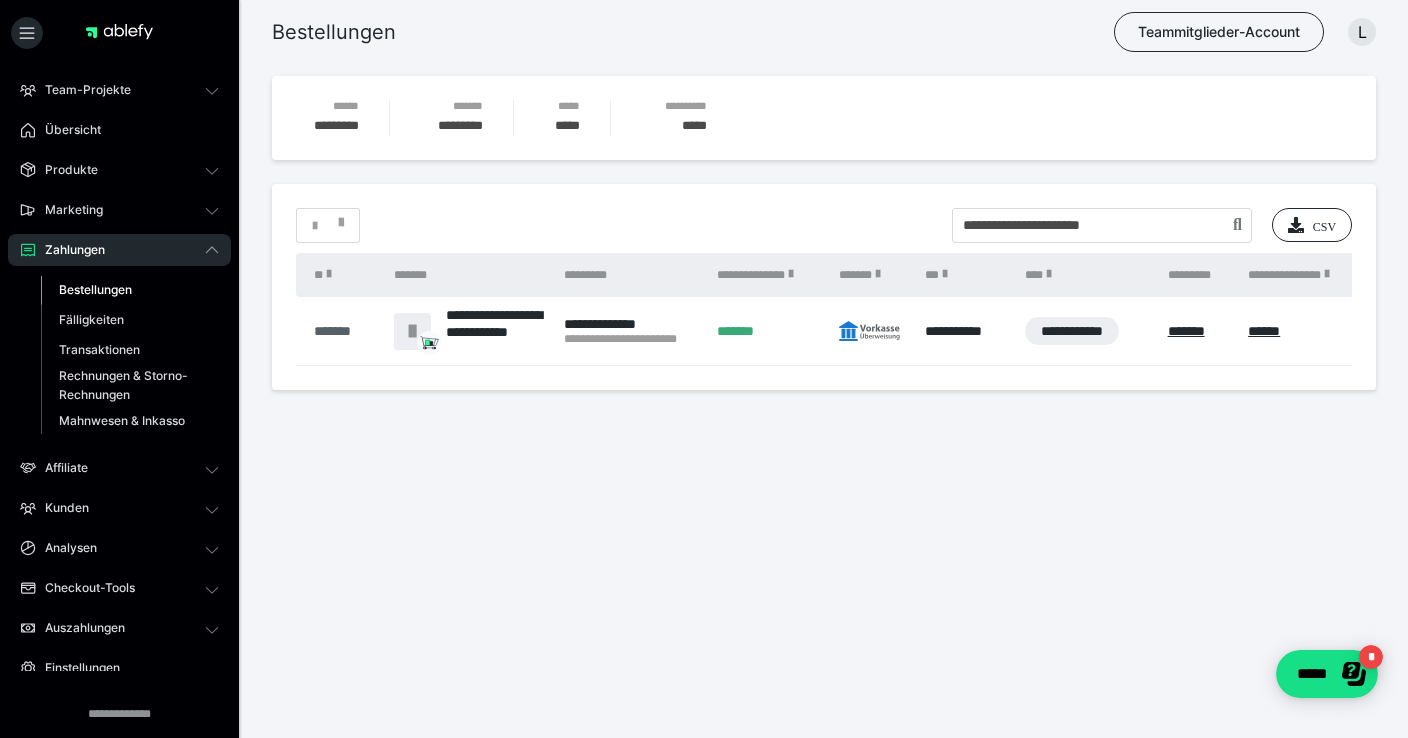 click on "*******" at bounding box center (344, 331) 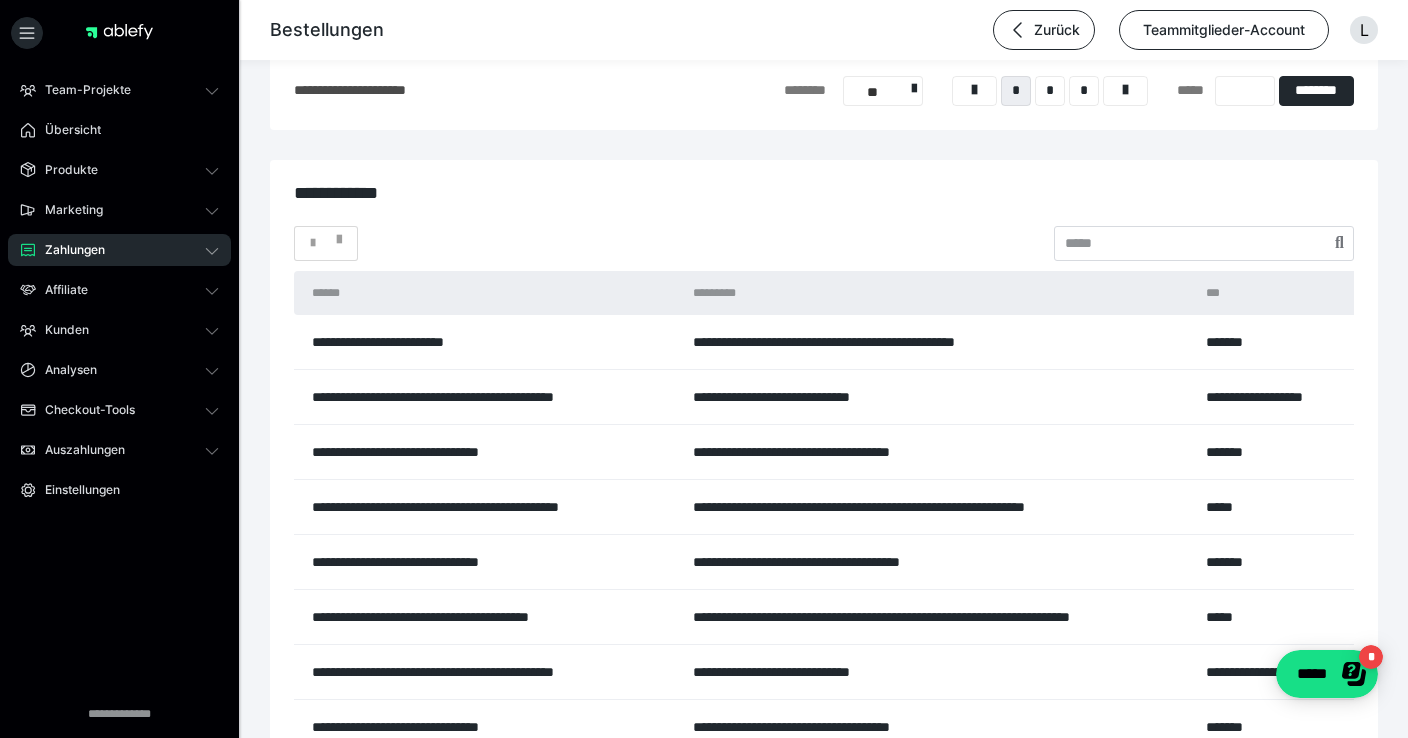 scroll, scrollTop: 5948, scrollLeft: 1, axis: both 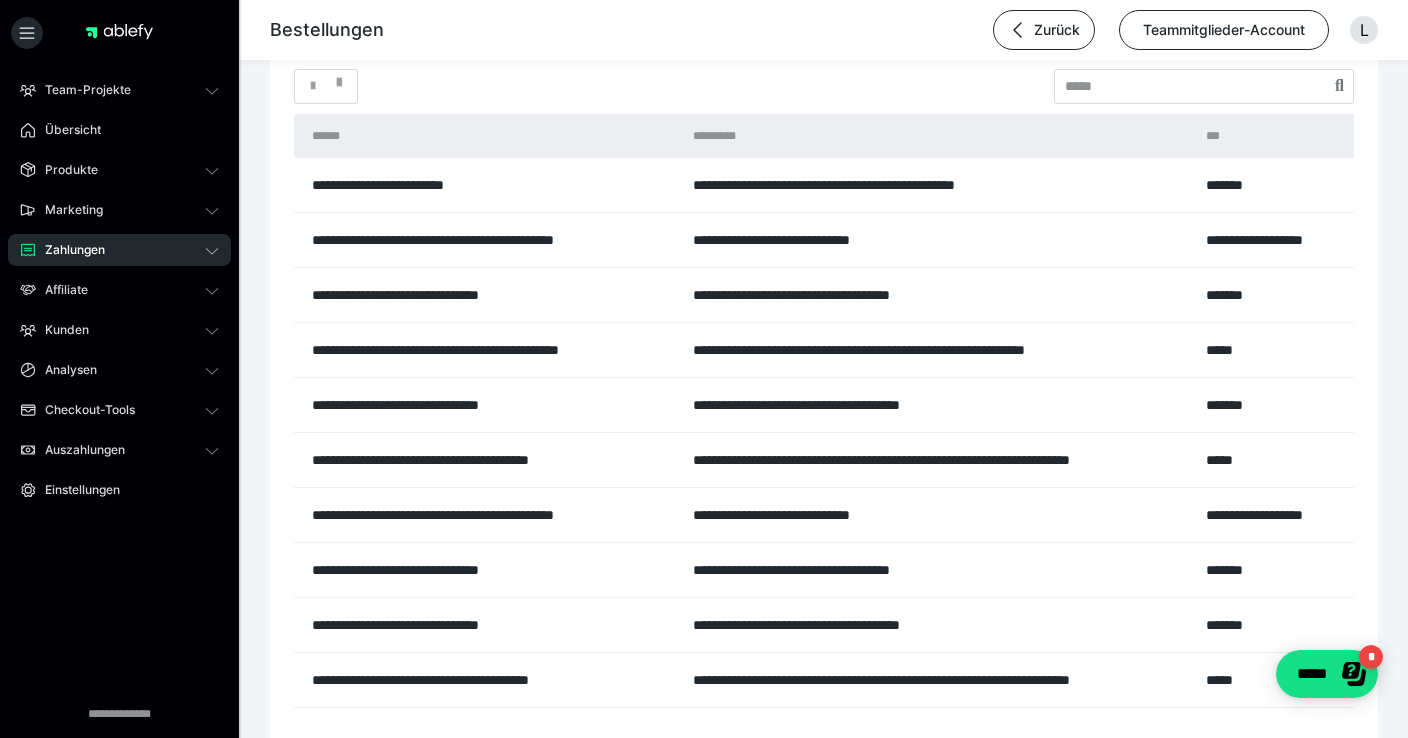 click on "Zahlungen" at bounding box center (119, 250) 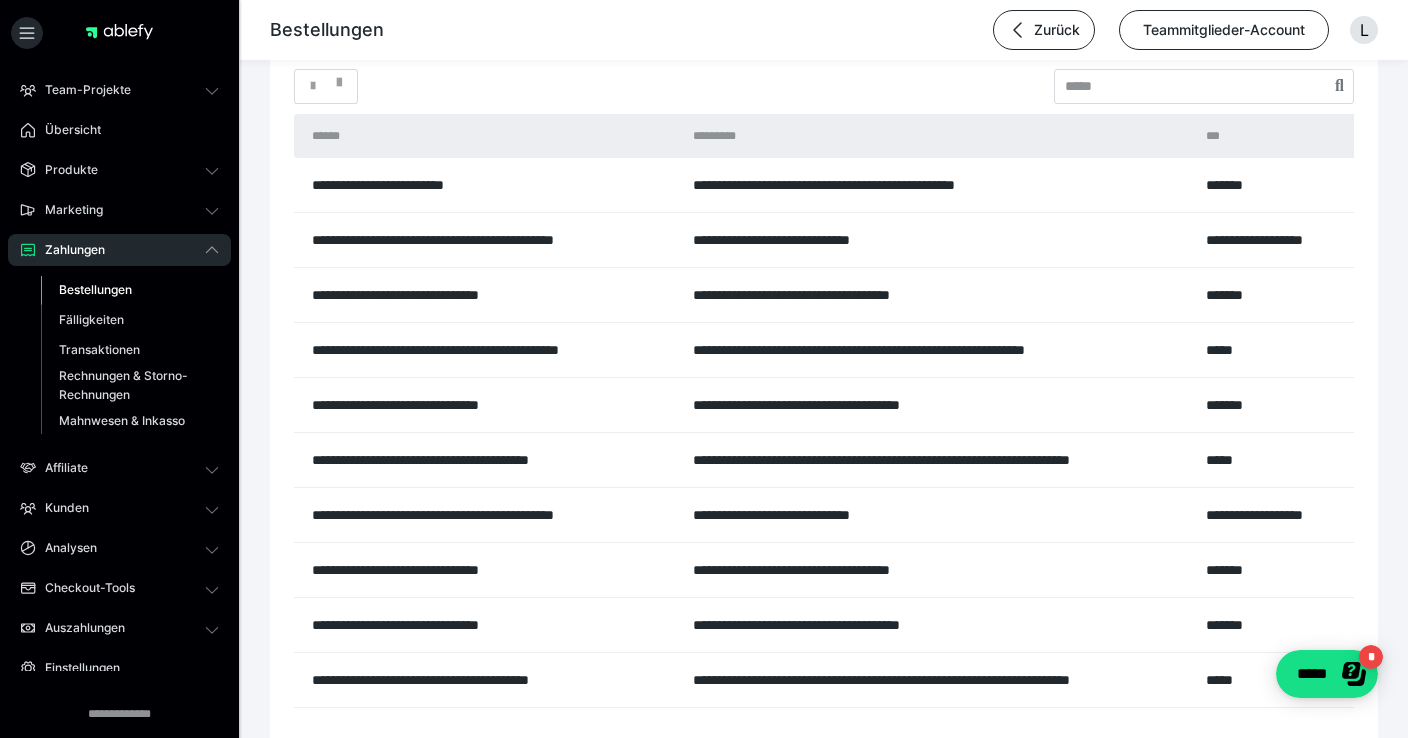 click on "Zahlungen" at bounding box center [119, 250] 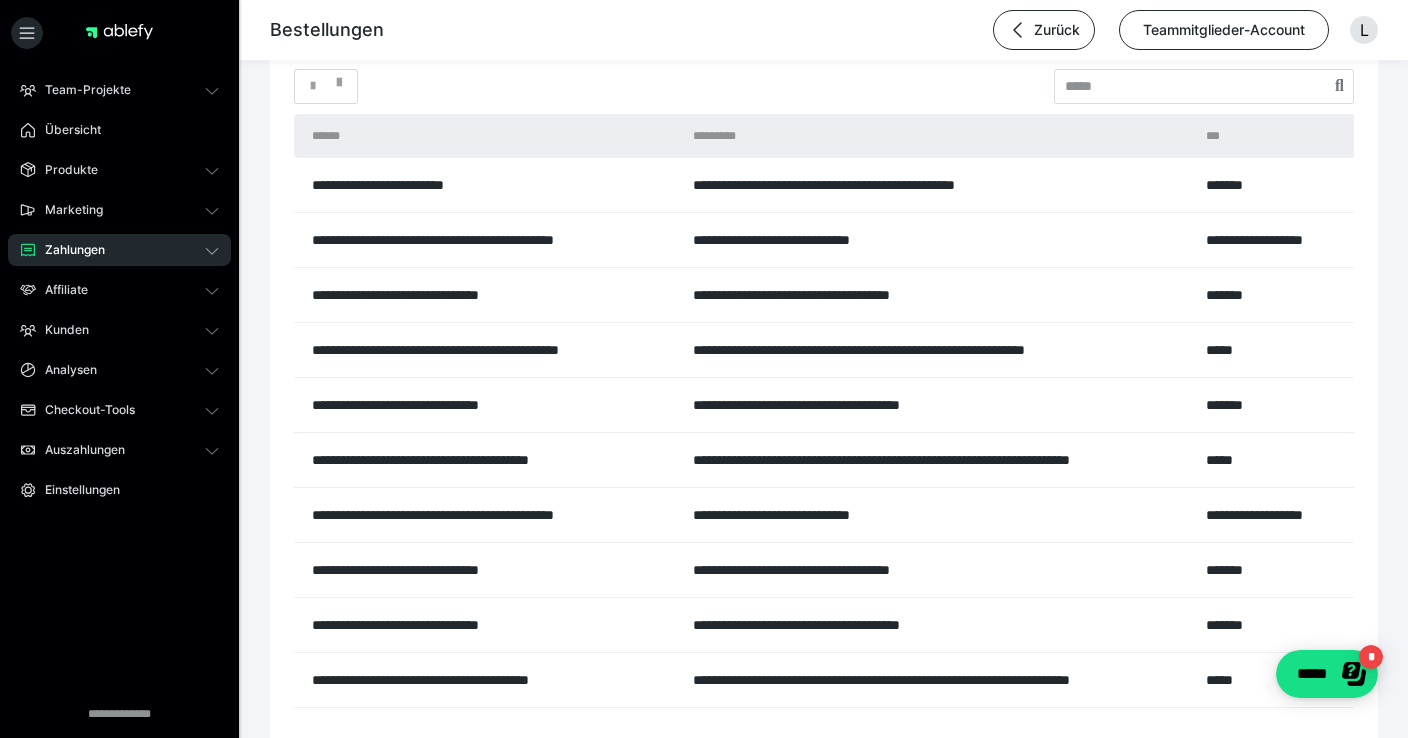 click on "Zahlungen" at bounding box center (119, 250) 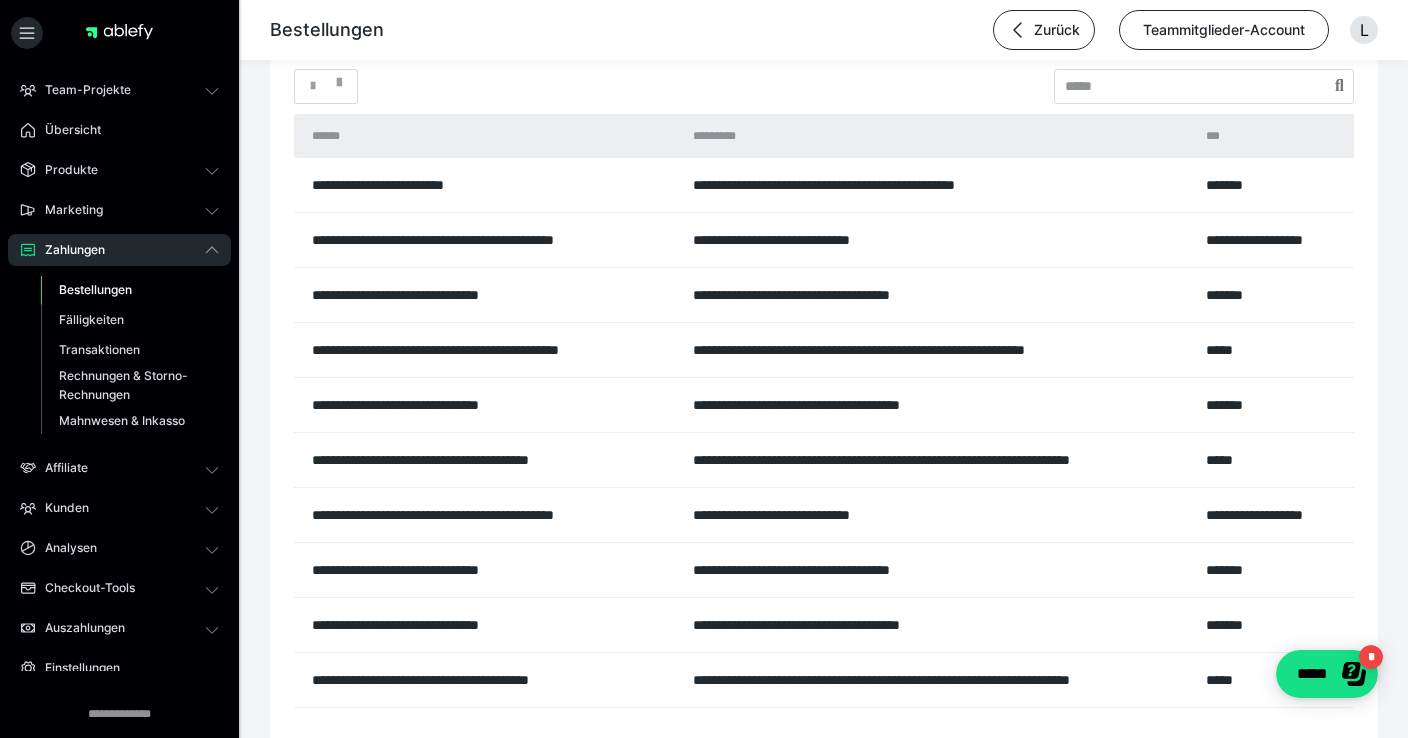 click on "Bestellungen" at bounding box center [95, 289] 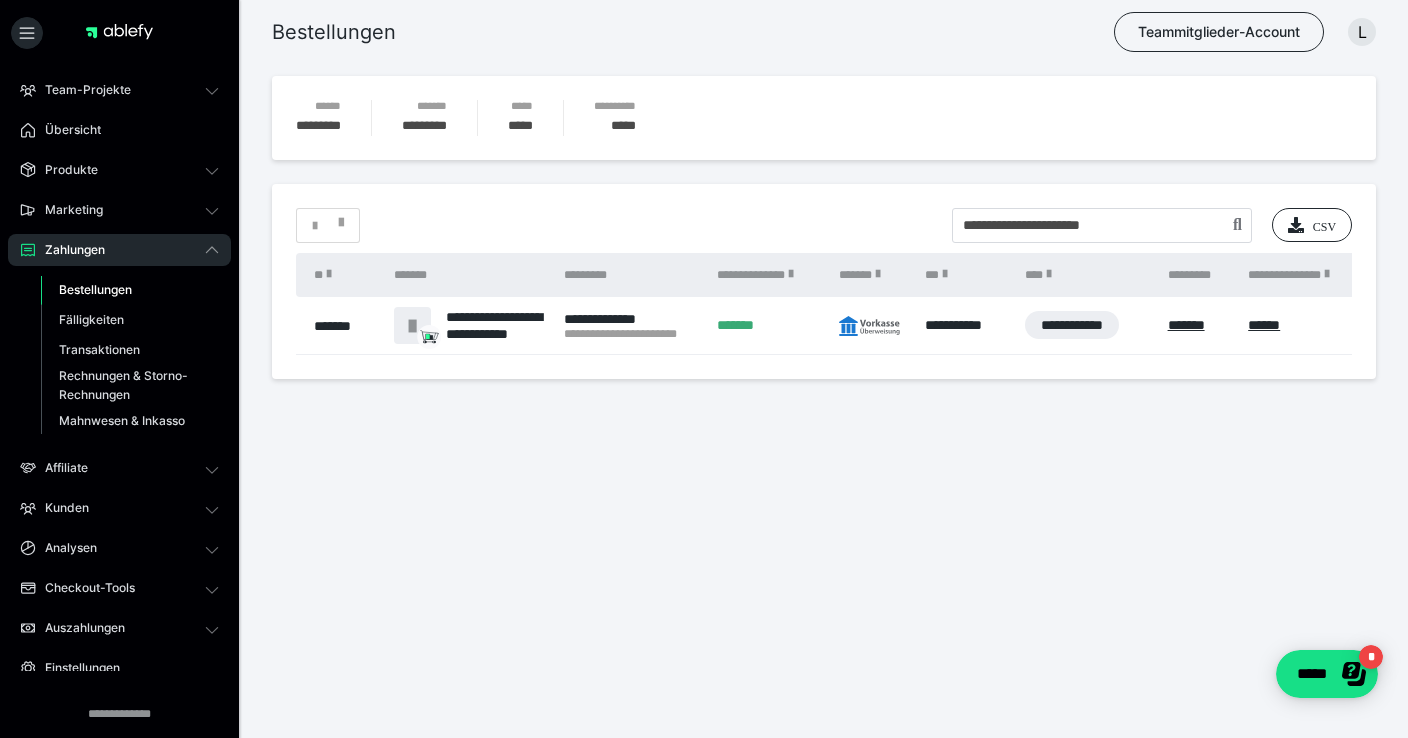 scroll, scrollTop: 0, scrollLeft: 0, axis: both 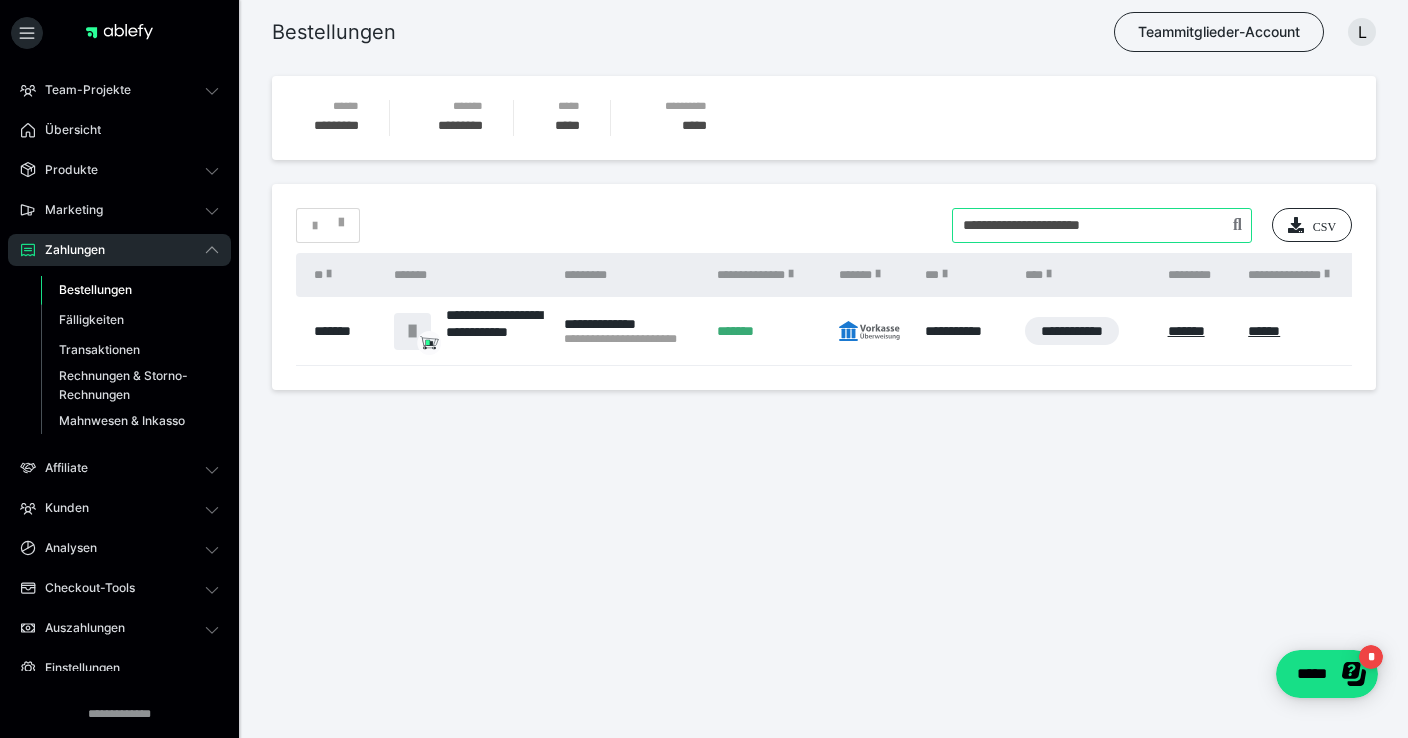 click at bounding box center (1102, 225) 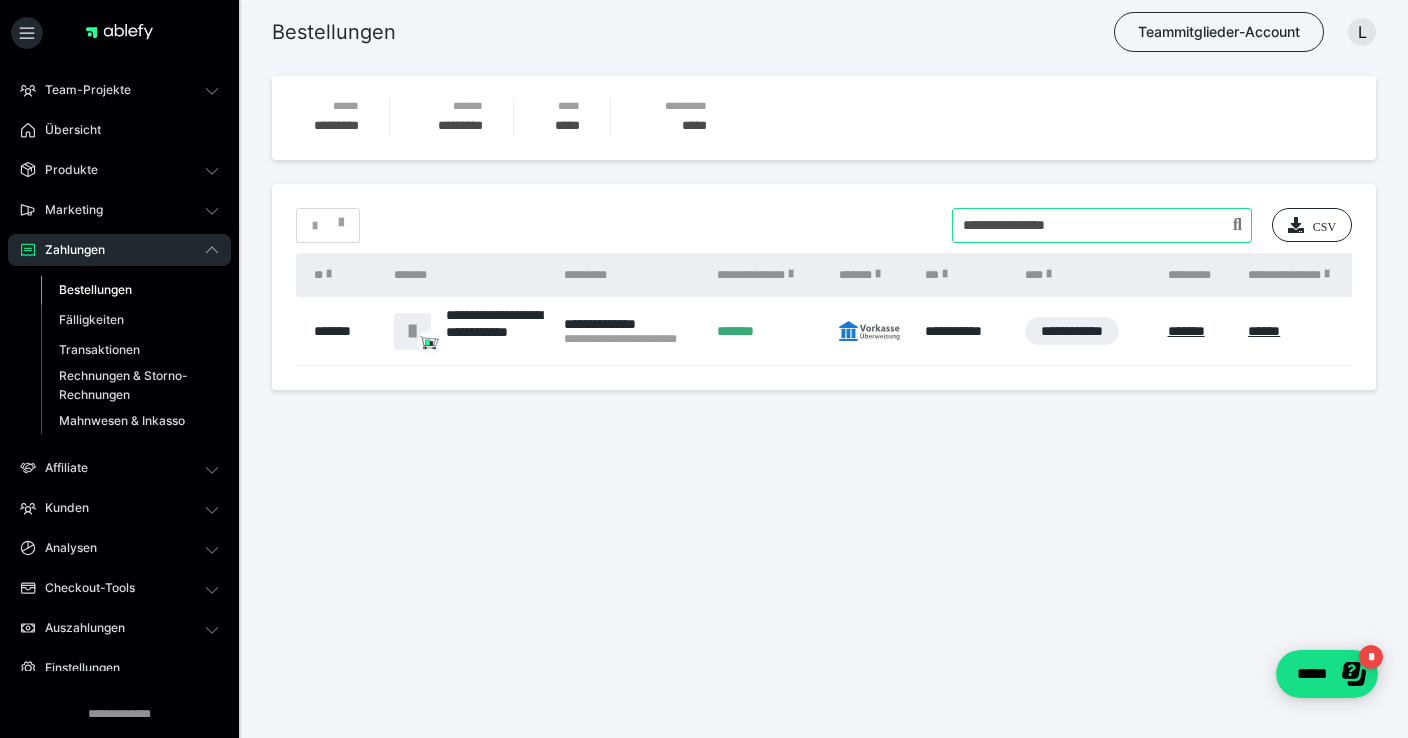 type on "**********" 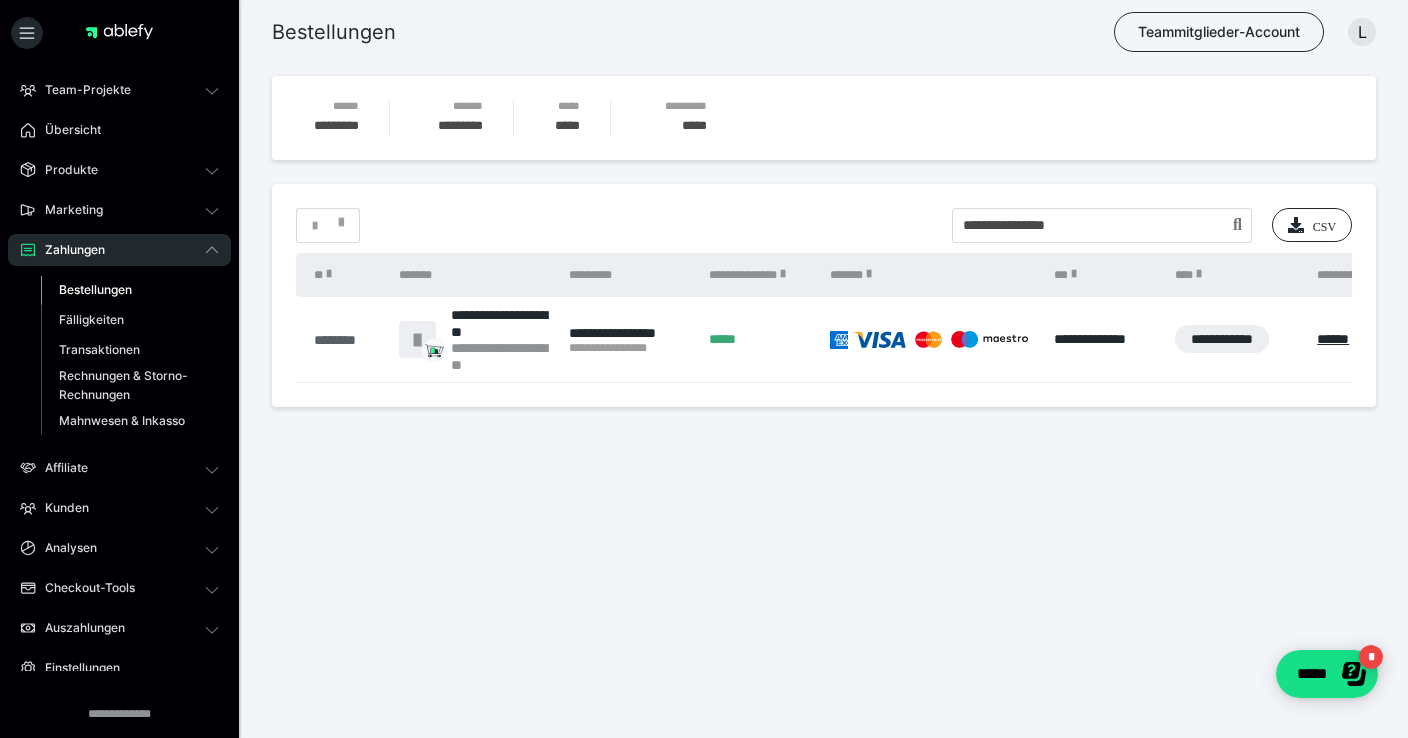 click on "********" at bounding box center (346, 340) 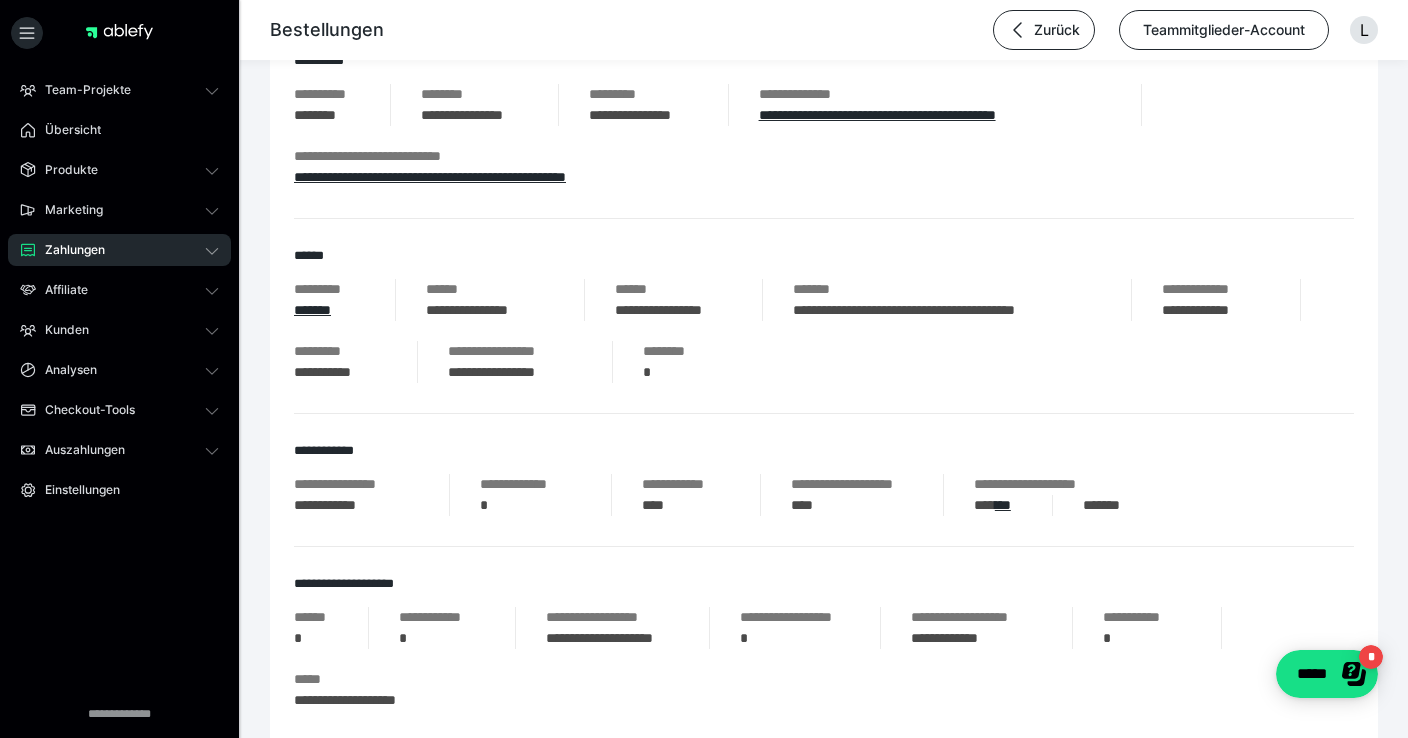 scroll, scrollTop: 295, scrollLeft: 0, axis: vertical 